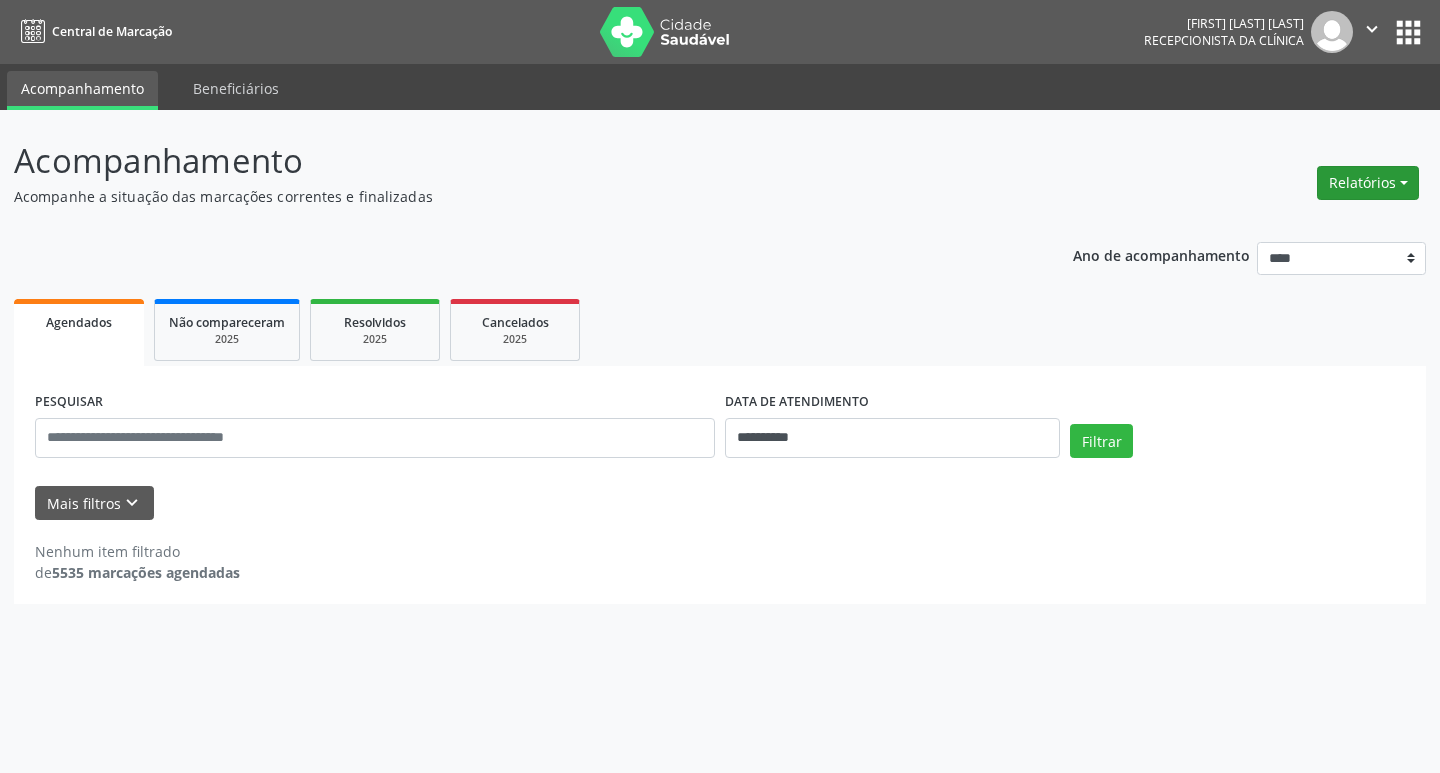 scroll, scrollTop: 0, scrollLeft: 0, axis: both 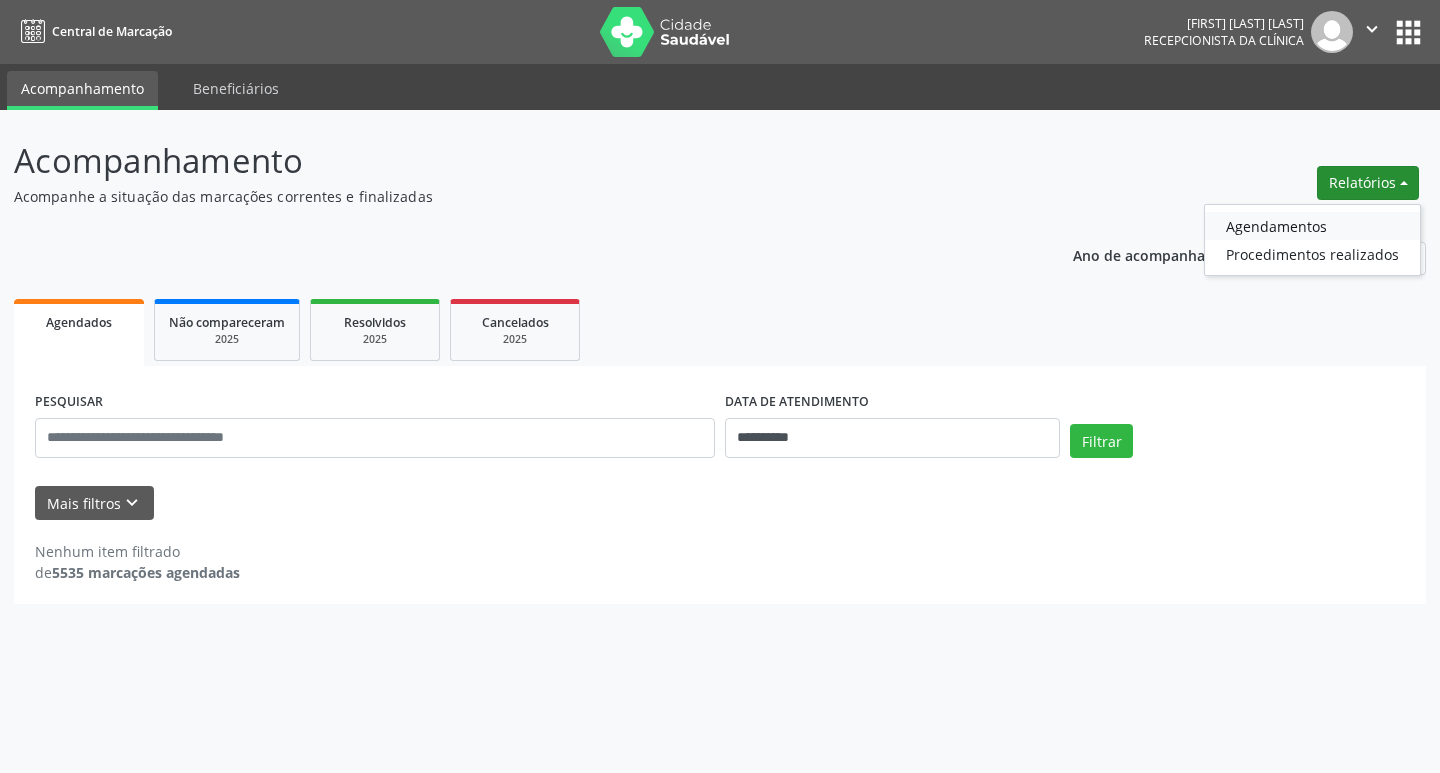click on "Agendamentos" at bounding box center (1312, 226) 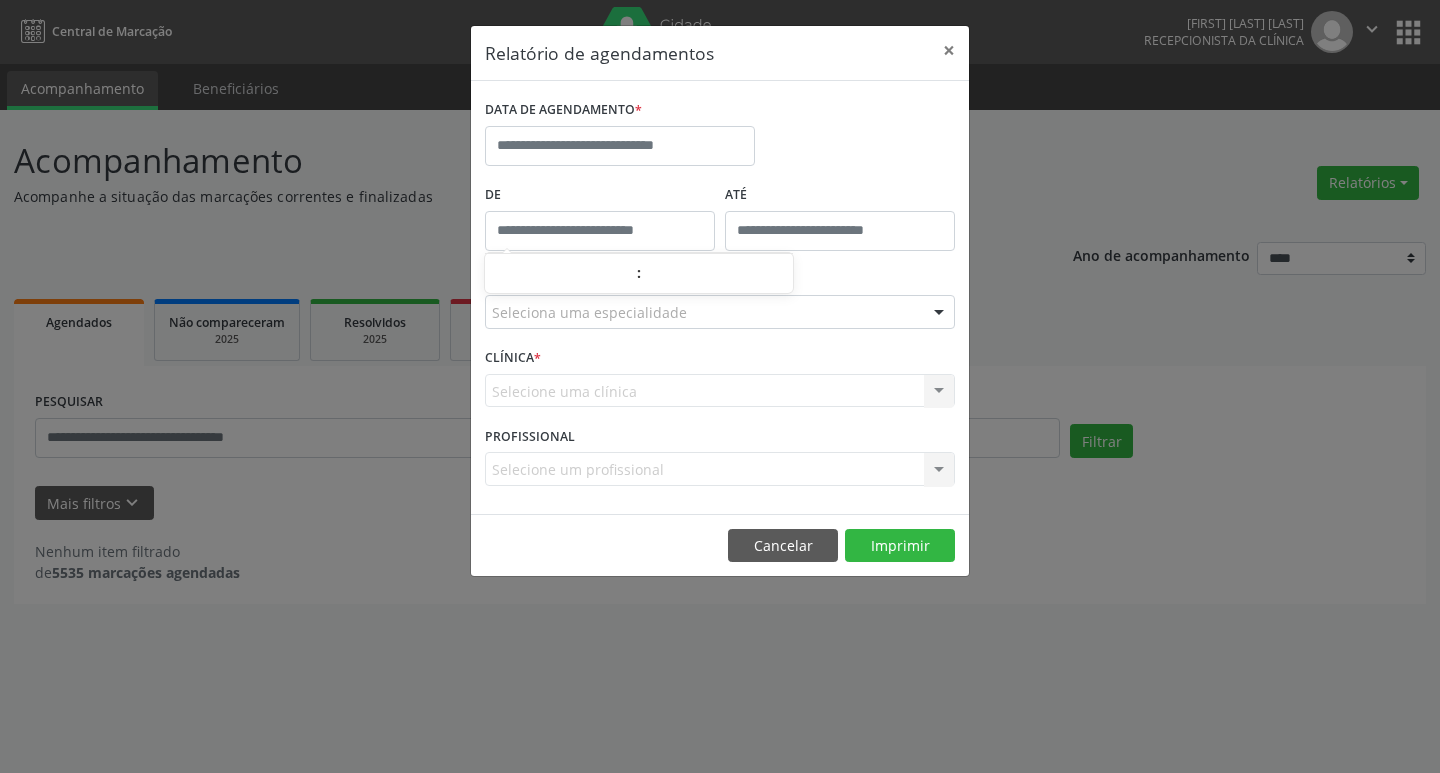 type on "*****" 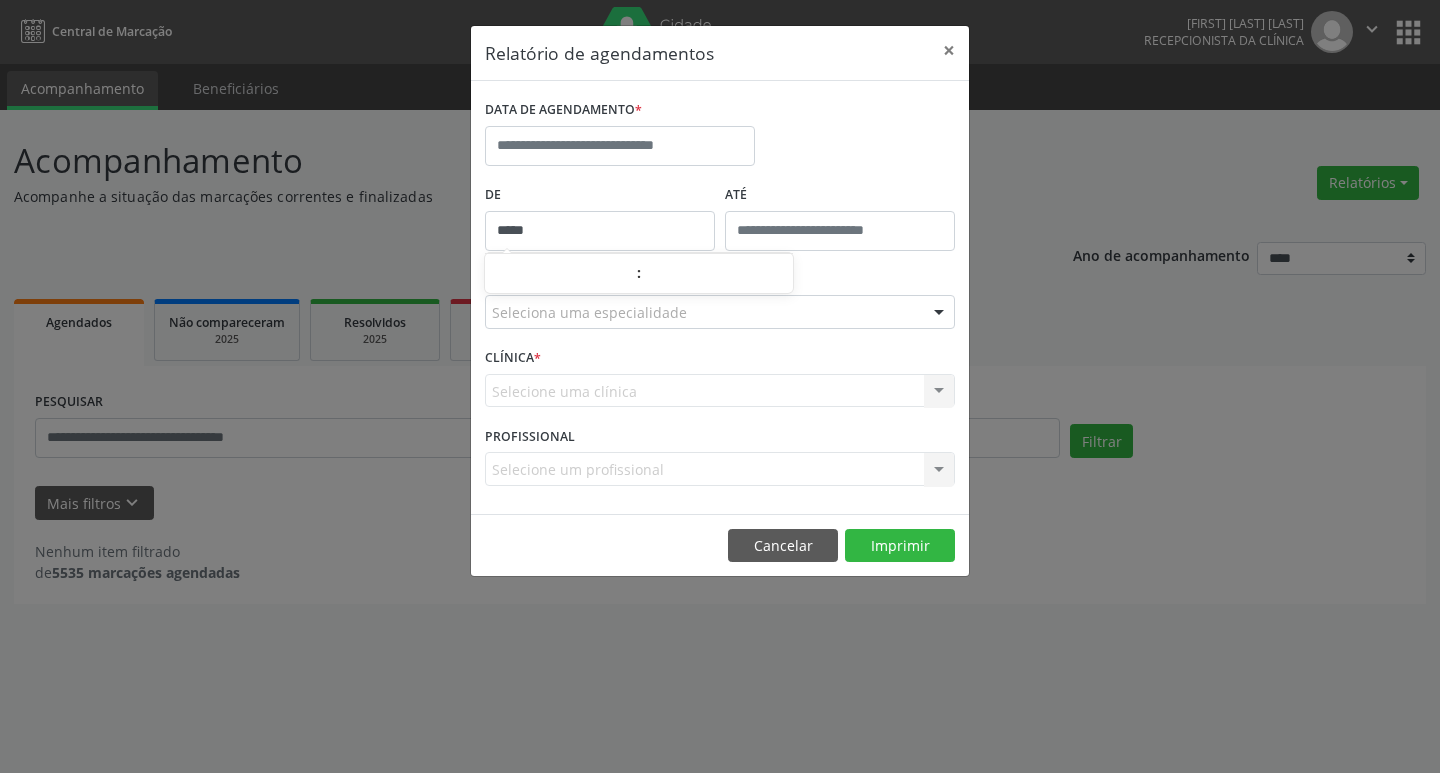click on "*****" at bounding box center (600, 231) 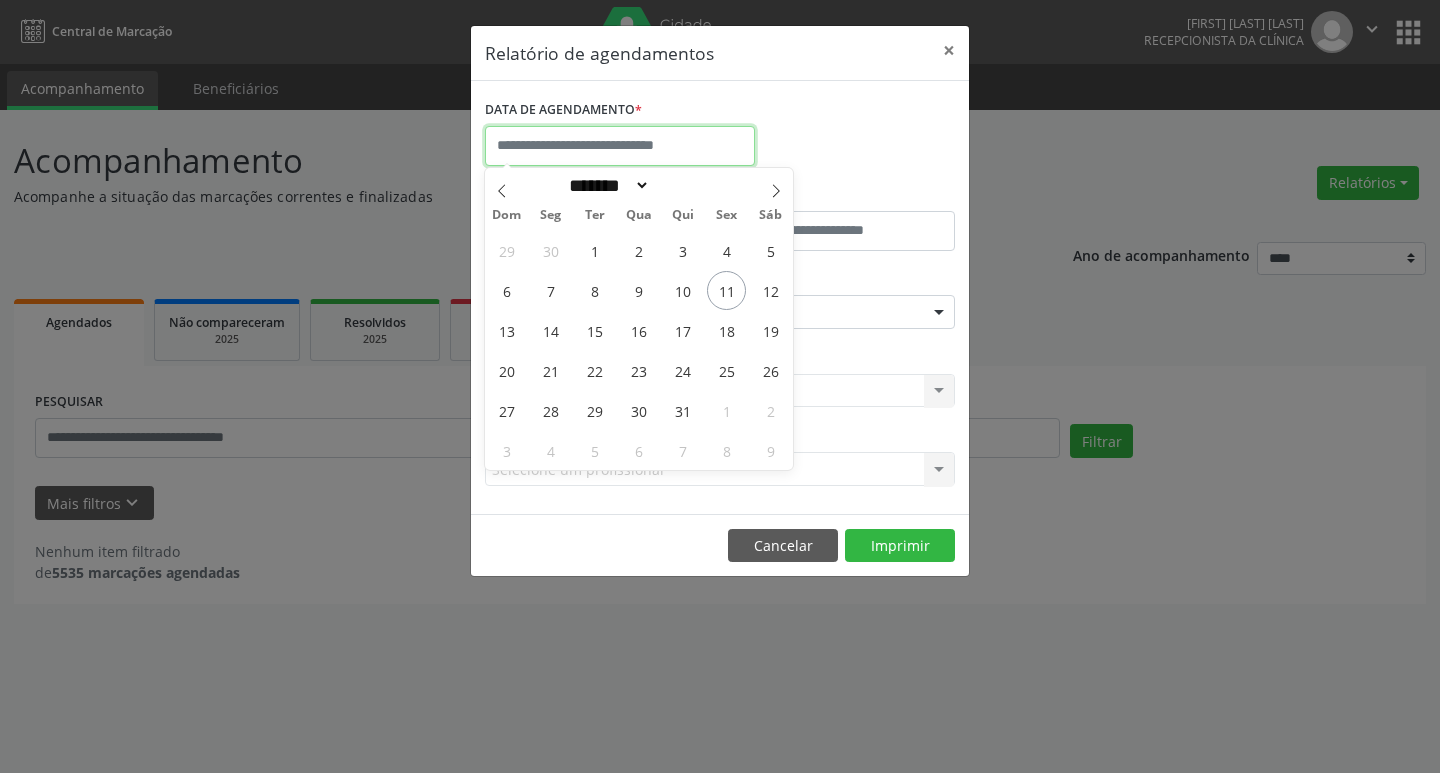 click at bounding box center (620, 146) 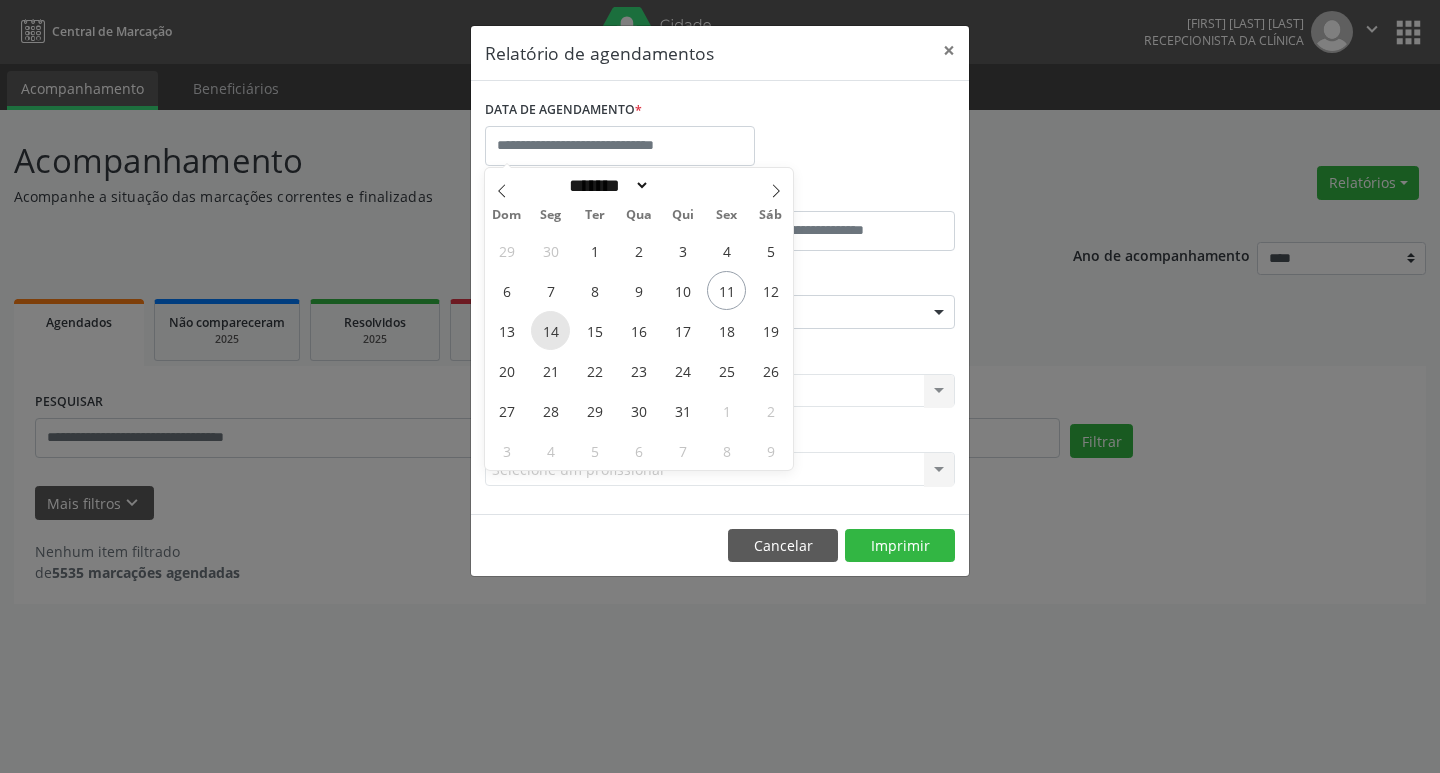 click on "14" at bounding box center (550, 330) 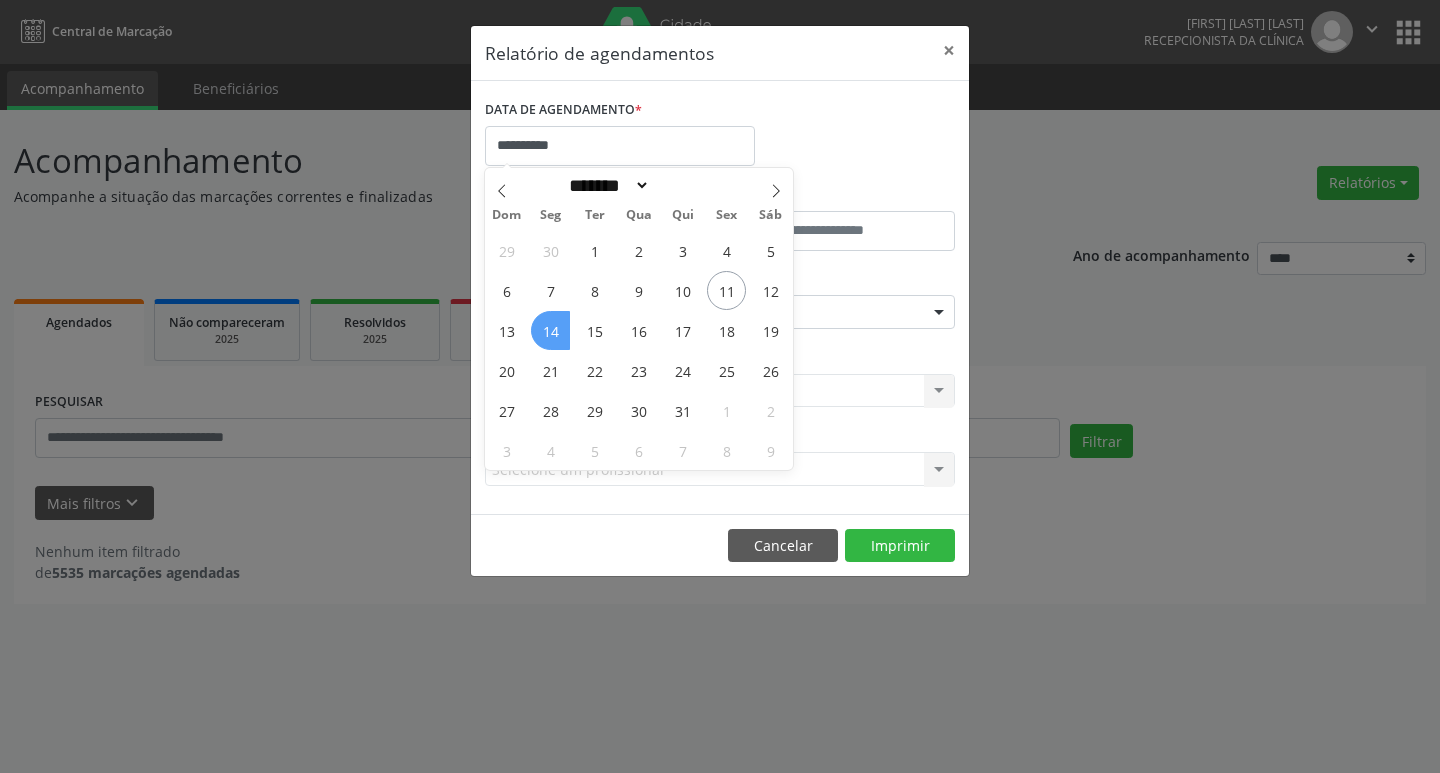 click on "14" at bounding box center [550, 330] 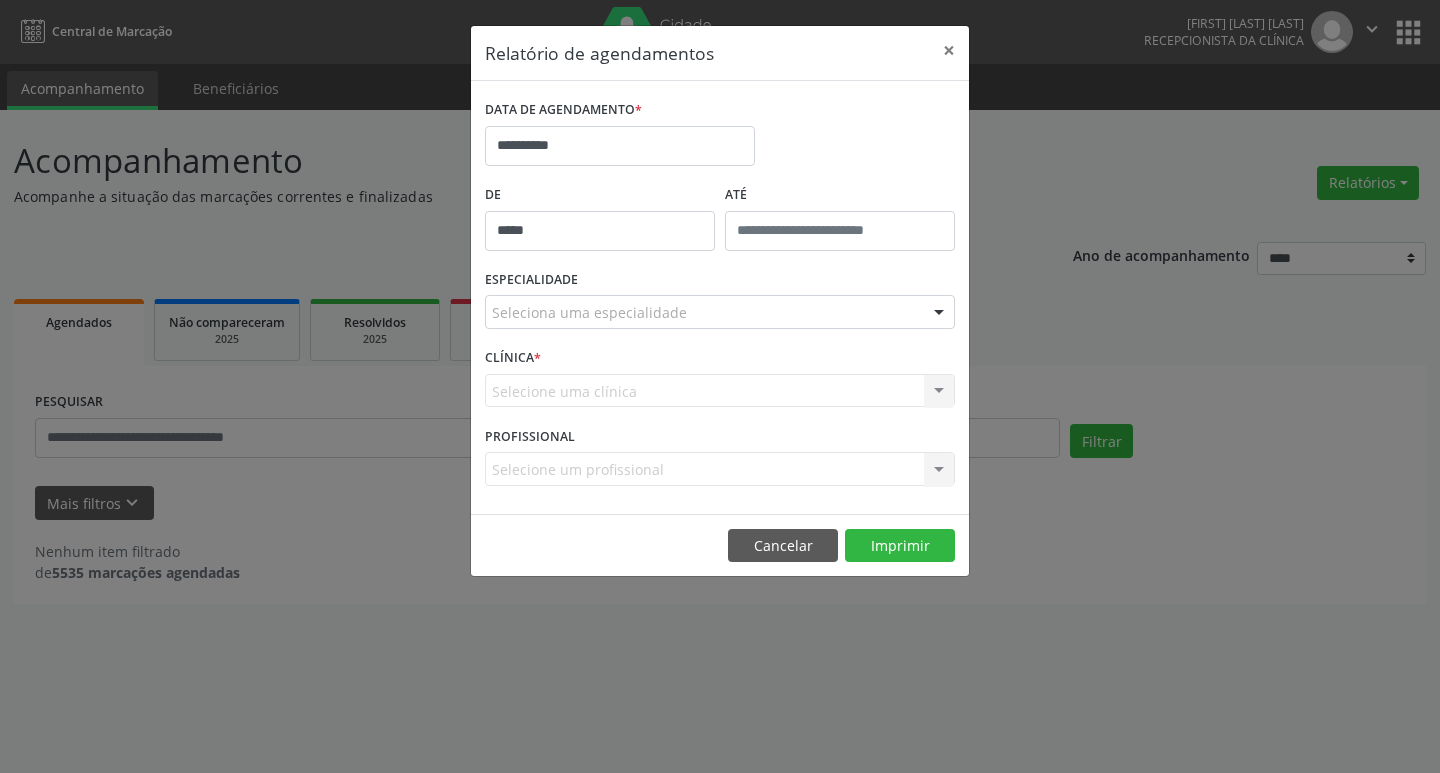 click on "ESPECIALIDADE
Seleciona uma especialidade
Todas as especialidades   Alergologia   Angiologia   Arritmologia   Cardiologia   Cirurgia Abdominal   Cirurgia Bariatrica   Cirurgia Cabeça e Pescoço   Cirurgia Cardiaca   Cirurgia Geral   Cirurgia Ginecologica   Cirurgia Mastologia Oncologica   Cirurgia Pediatrica   Cirurgia Plastica   Cirurgia Toracica   Cirurgia geral oncológica   Cirurgia geral oncológica   Cirurgião Dermatológico   Clinica Geral   Clinica Medica   Consulta de Enfermagem - Hiperdia   Consulta de Enfermagem - Preventivo   Consulta de Enfermagem - Pré-Natal   Consulta de Enfermagem - Puericultura   Dermatologia   Endocinologia   Endocrino Diabetes   Endocrinologia   Fisioterapia   Fisioterapia Cirurgica   Fonoaudiologia   Gastro/Hepato   Gastroenterologia   Gastropediatria   Geriatria   Ginecologia   Gnecologia   Hebiatra   Hematologia   Hepatologia   Inf.Inf - Infectologista   Infectologia Pediátrica   Mastologia       Medicina da Dor" at bounding box center (720, 304) 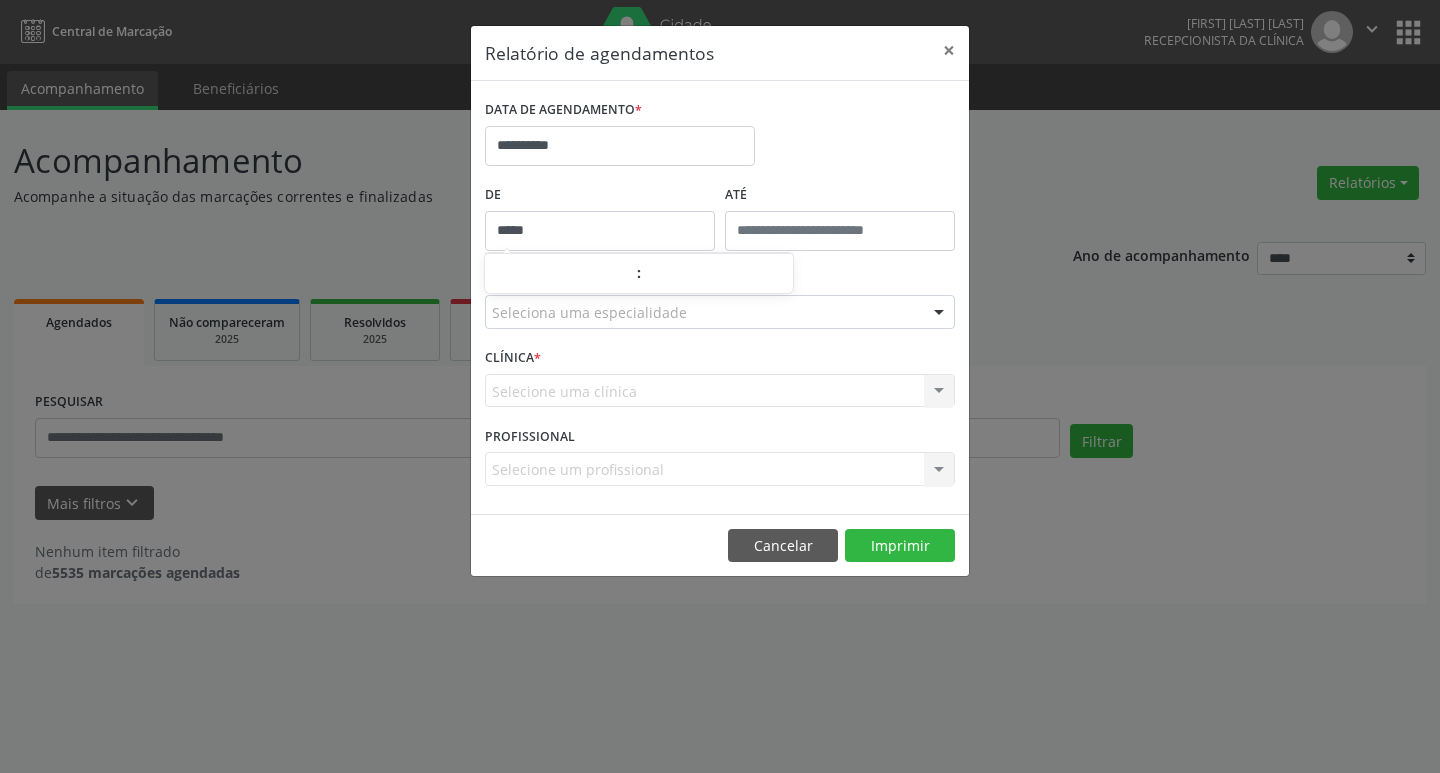 click on ":" at bounding box center (639, 273) 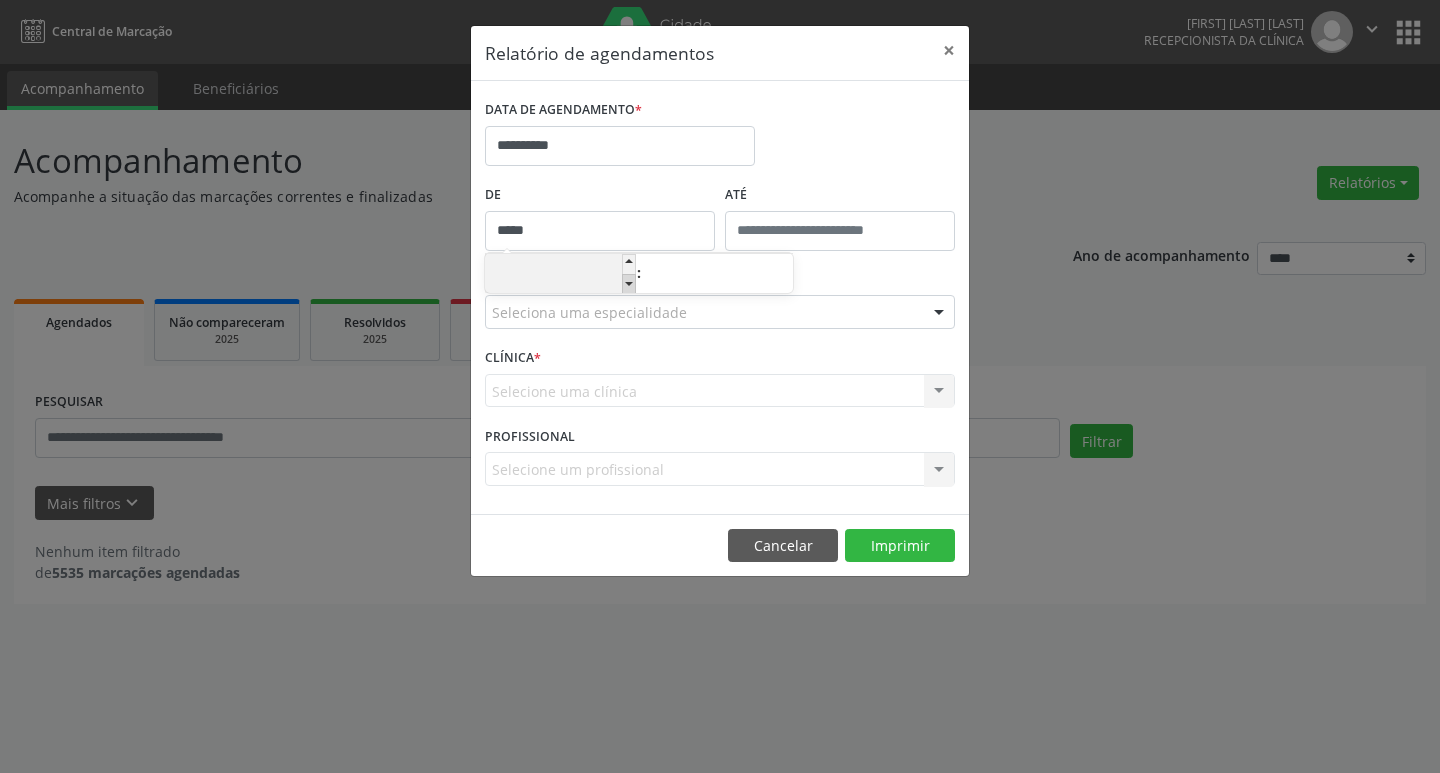 click at bounding box center [629, 284] 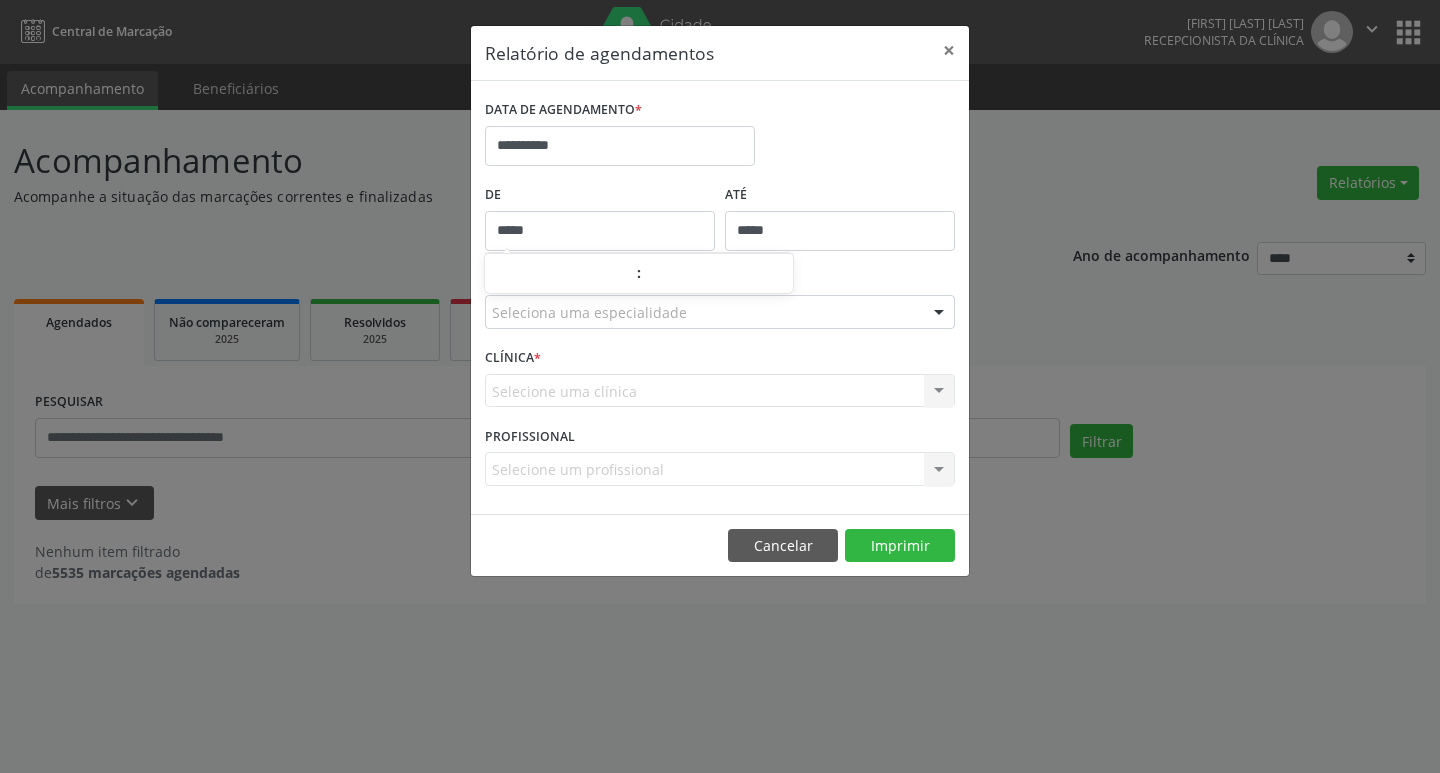 click on "*****" at bounding box center [840, 231] 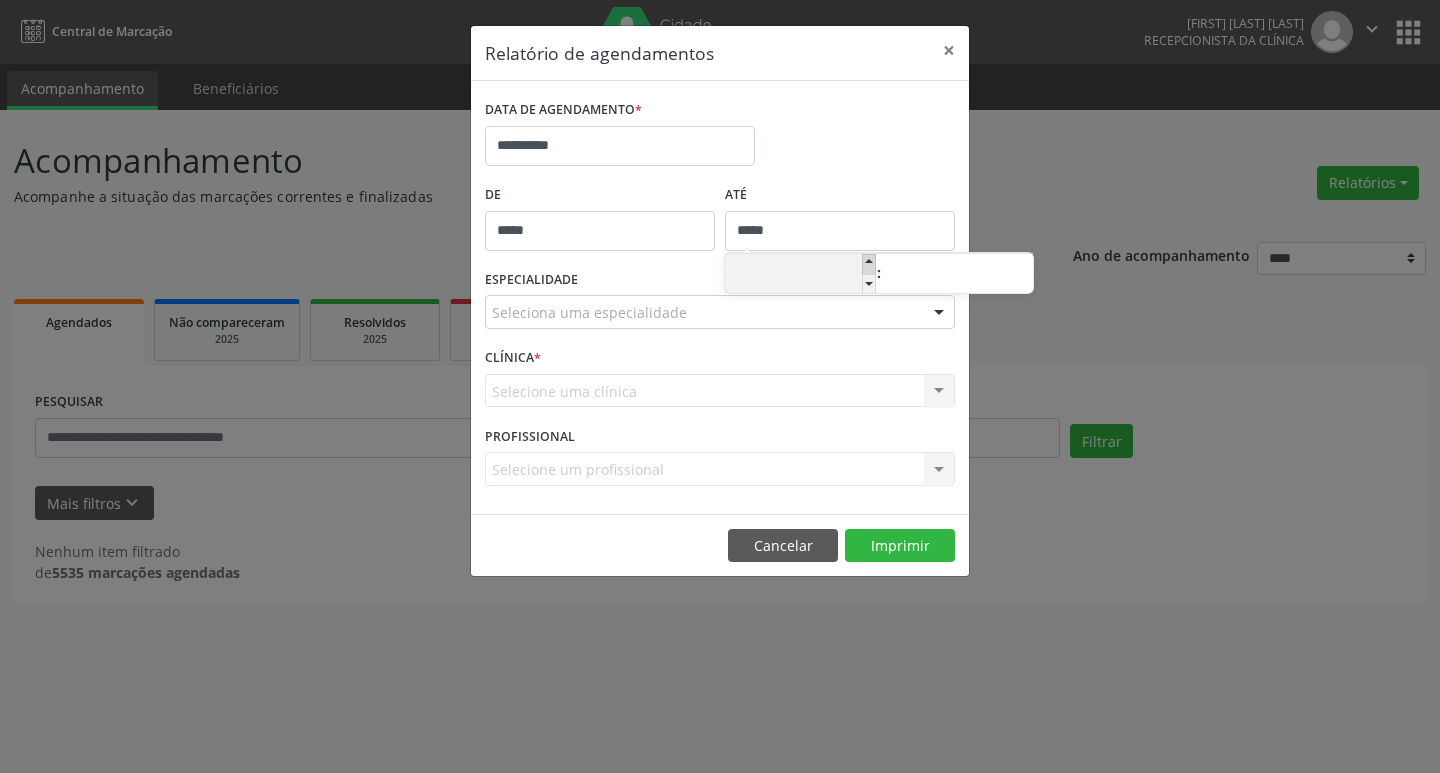 click at bounding box center (869, 264) 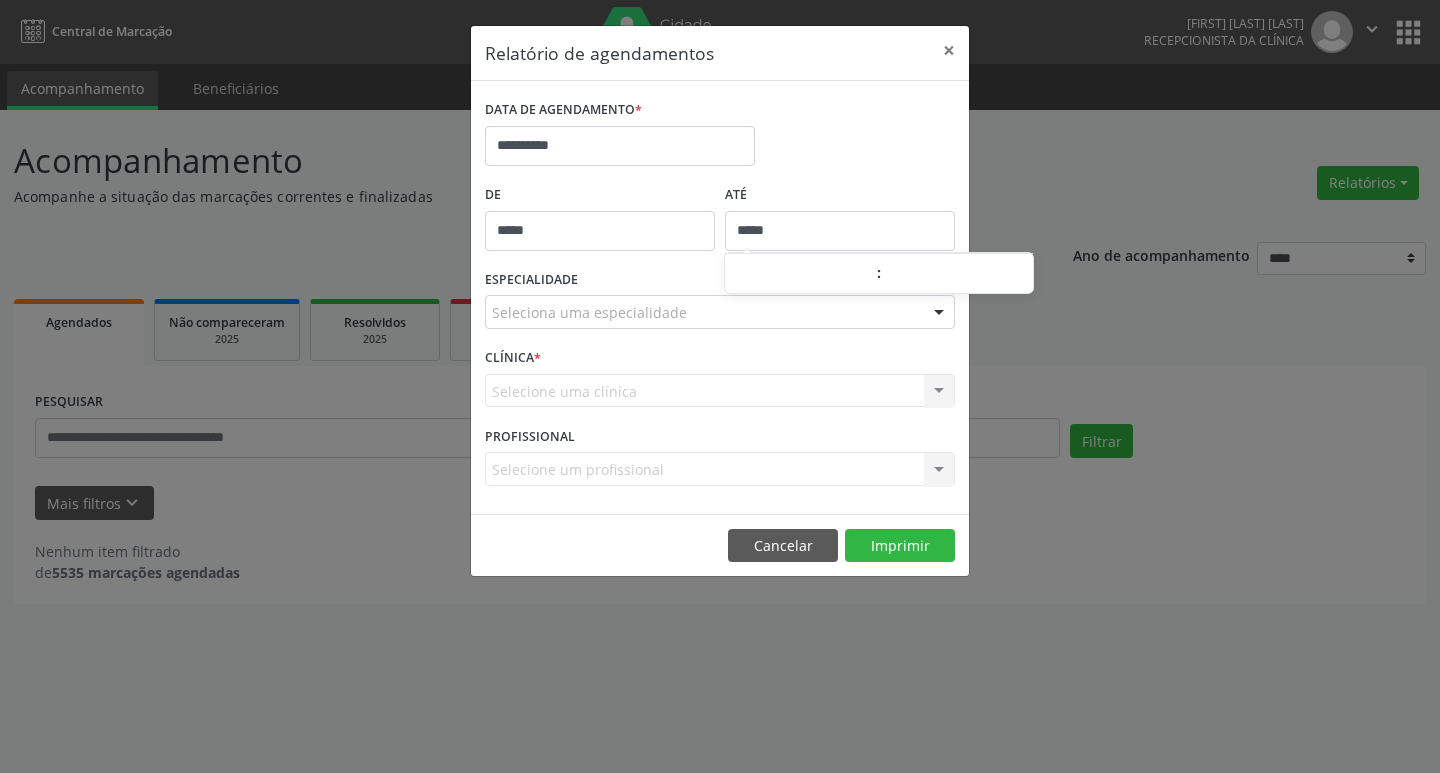 click on "**********" at bounding box center [720, 137] 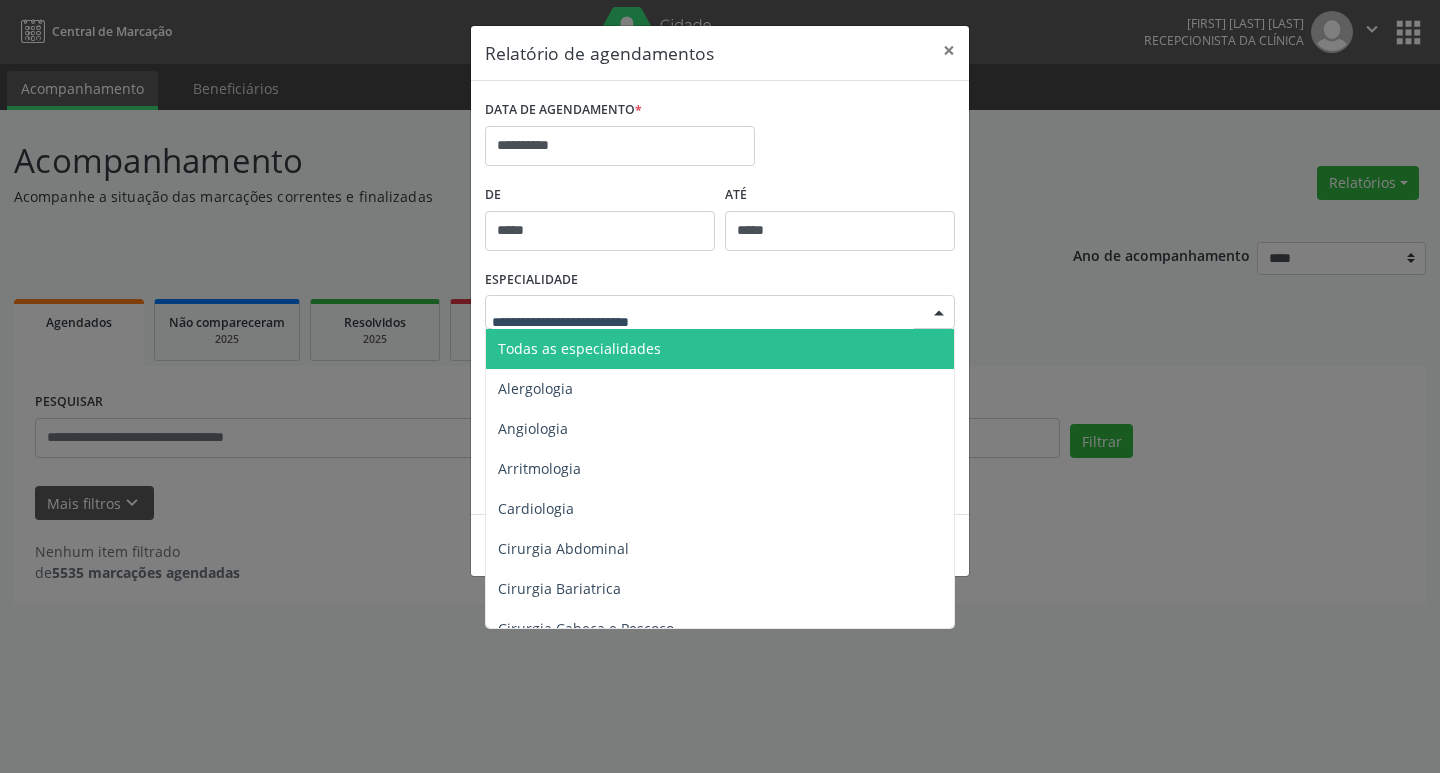 click on "Todas as especialidades" at bounding box center (579, 348) 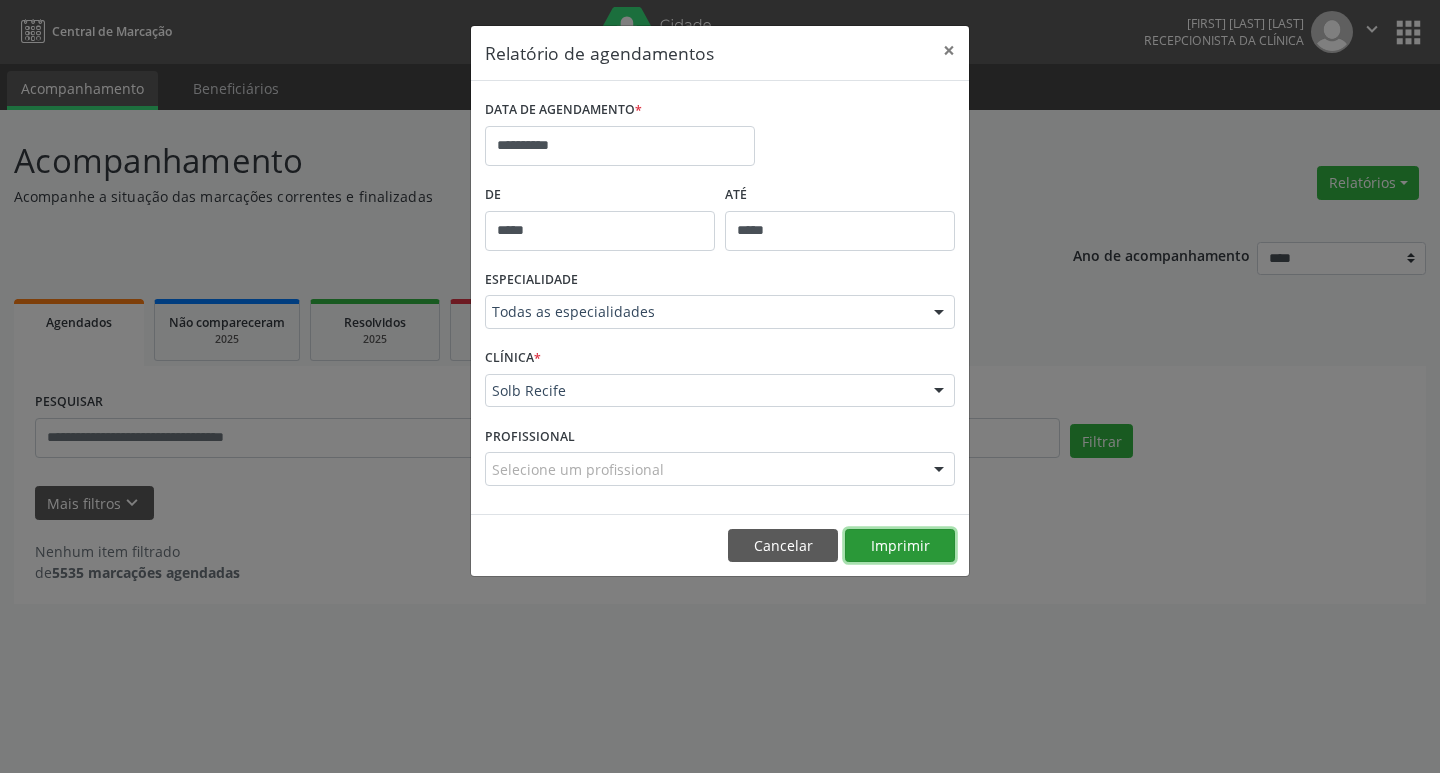 click on "Imprimir" at bounding box center [900, 546] 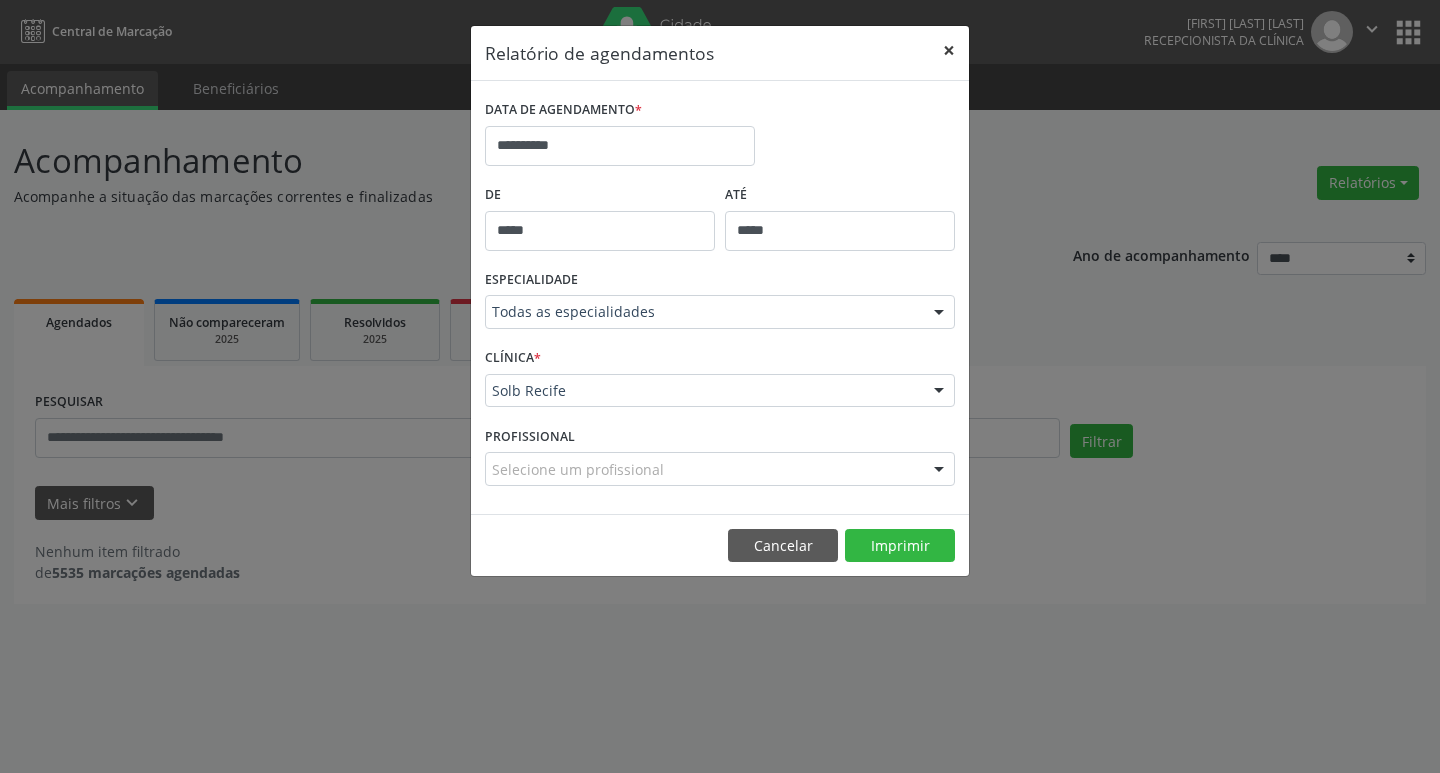 click on "×" at bounding box center [949, 50] 